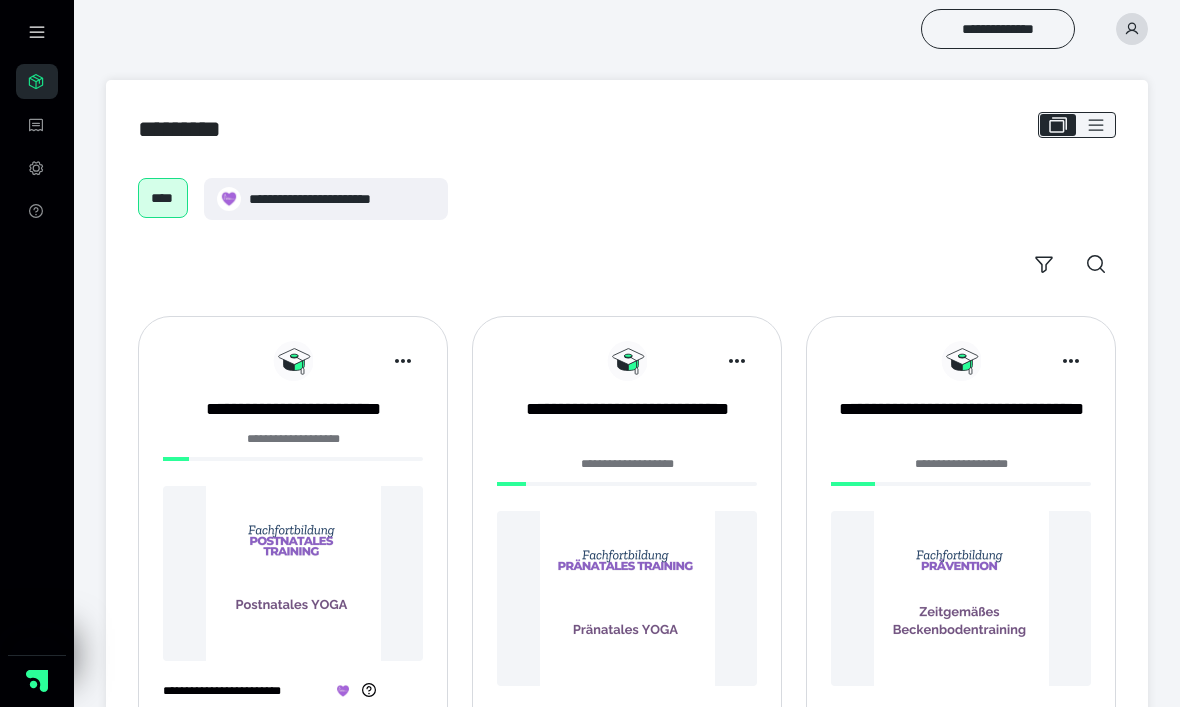 scroll, scrollTop: 0, scrollLeft: 0, axis: both 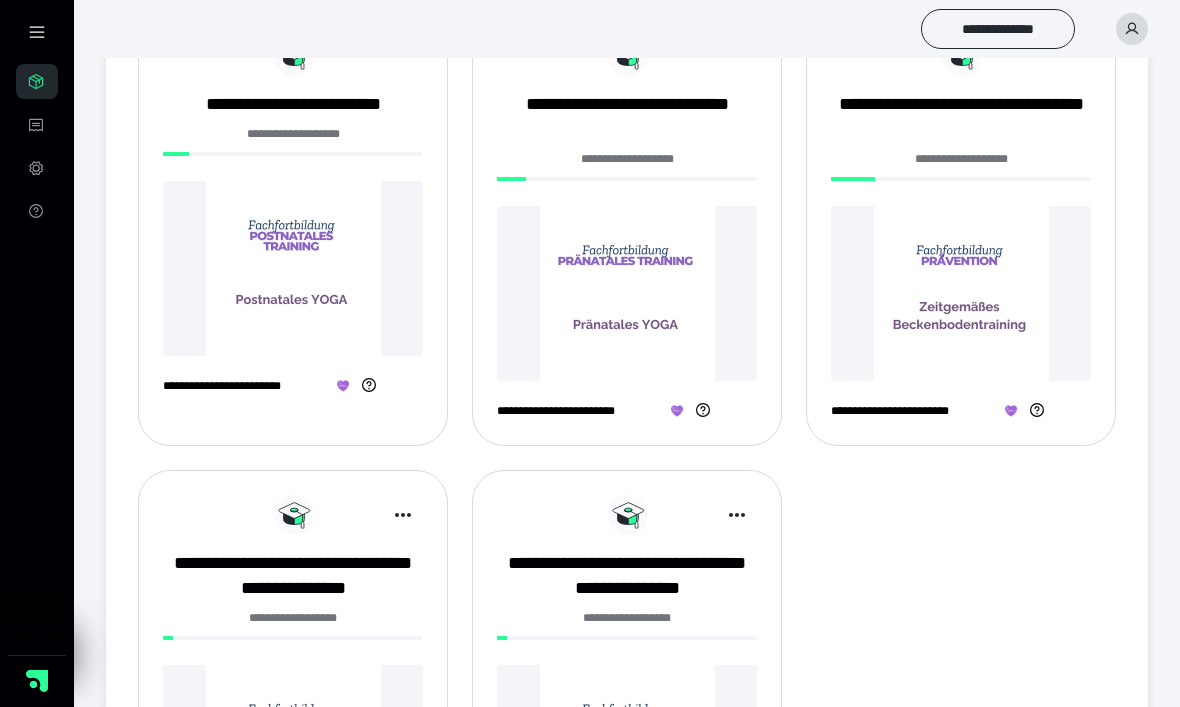 click at bounding box center (627, 293) 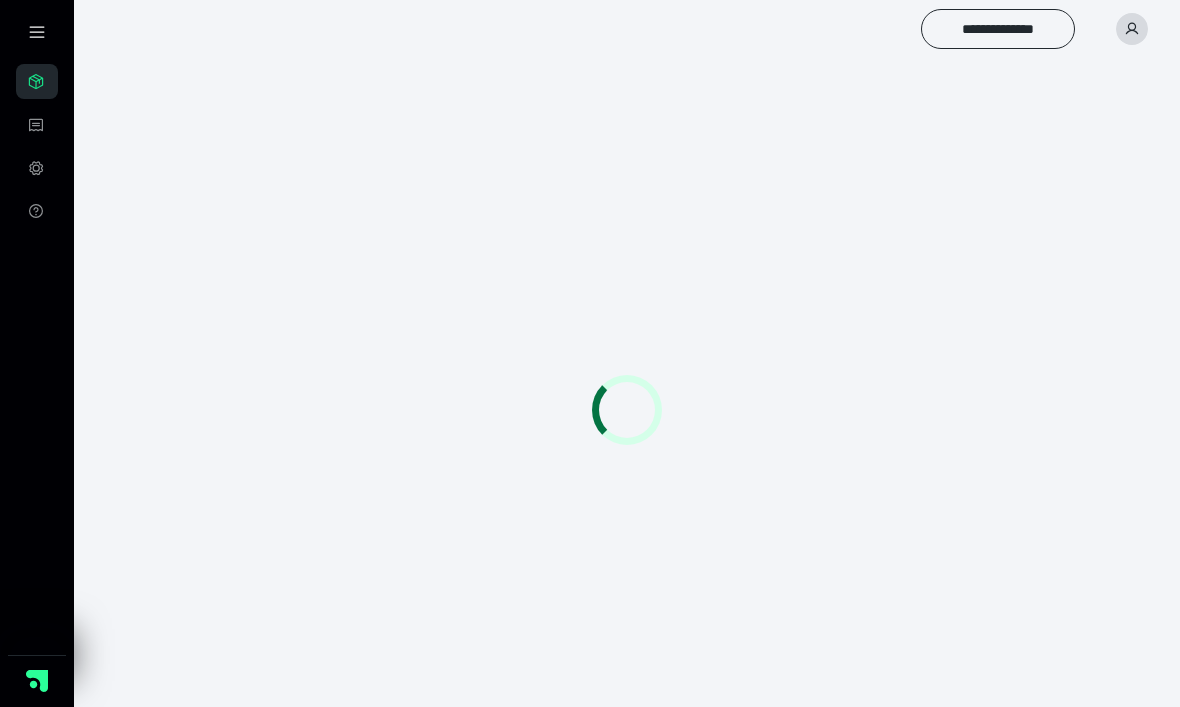 scroll, scrollTop: 0, scrollLeft: 0, axis: both 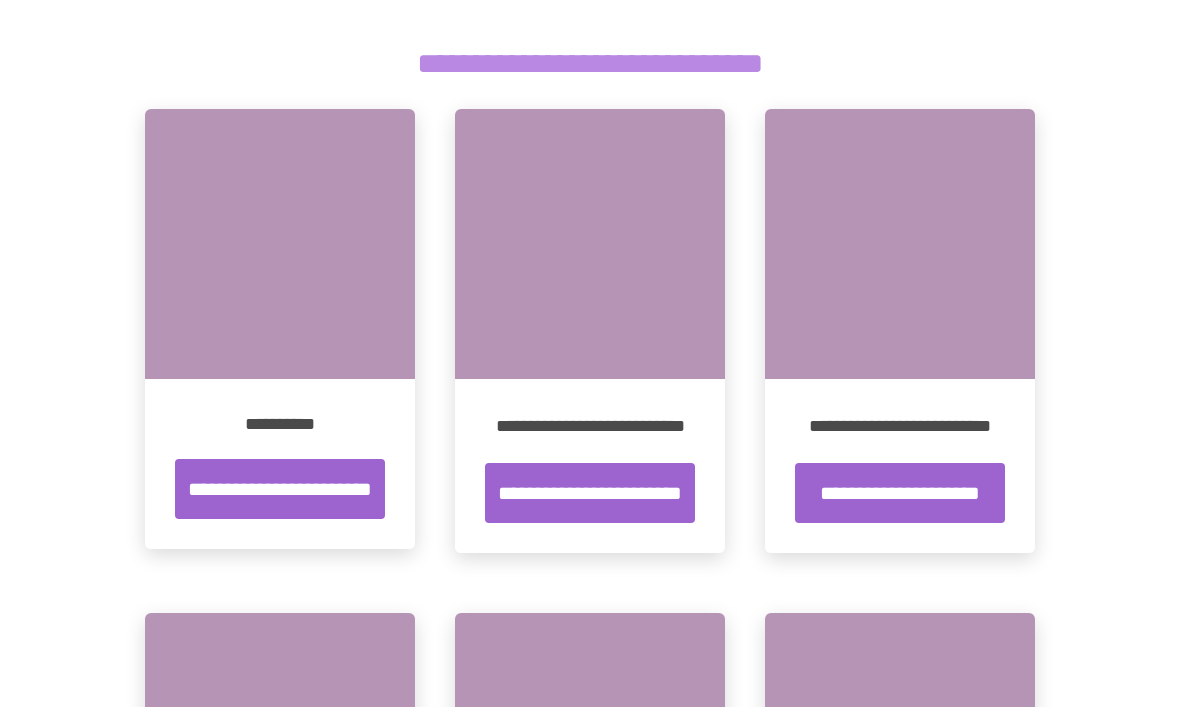 click on "**********" at bounding box center (280, 489) 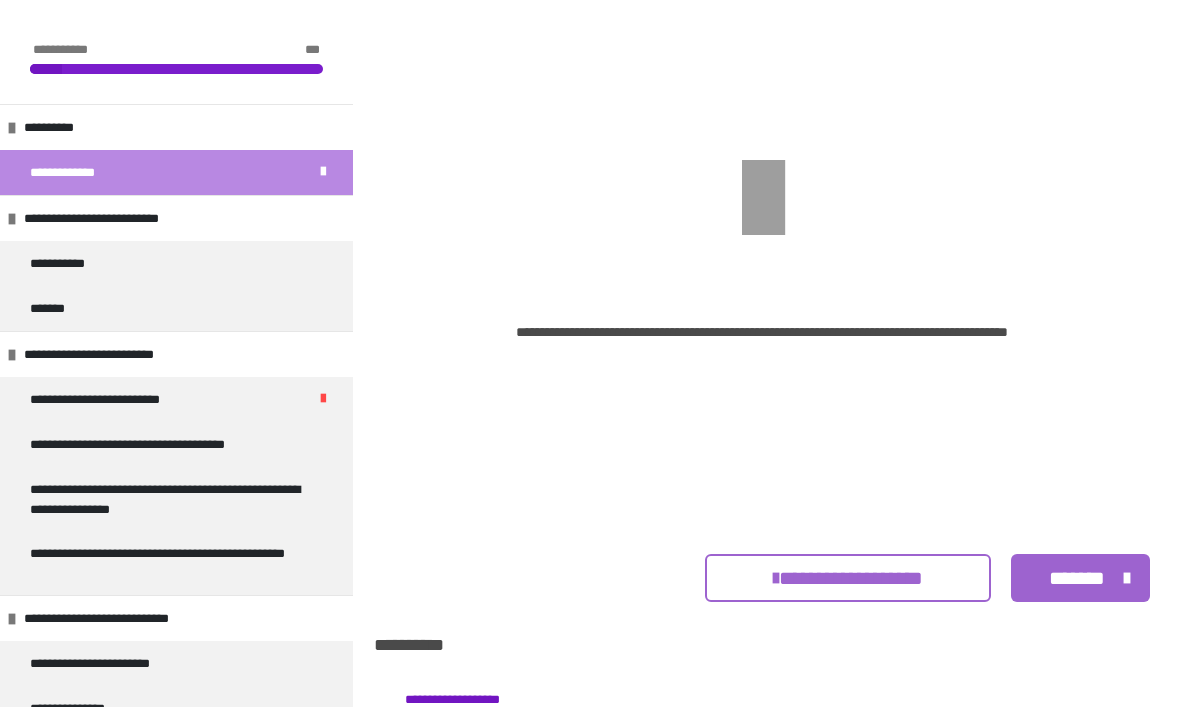 scroll, scrollTop: 340, scrollLeft: 0, axis: vertical 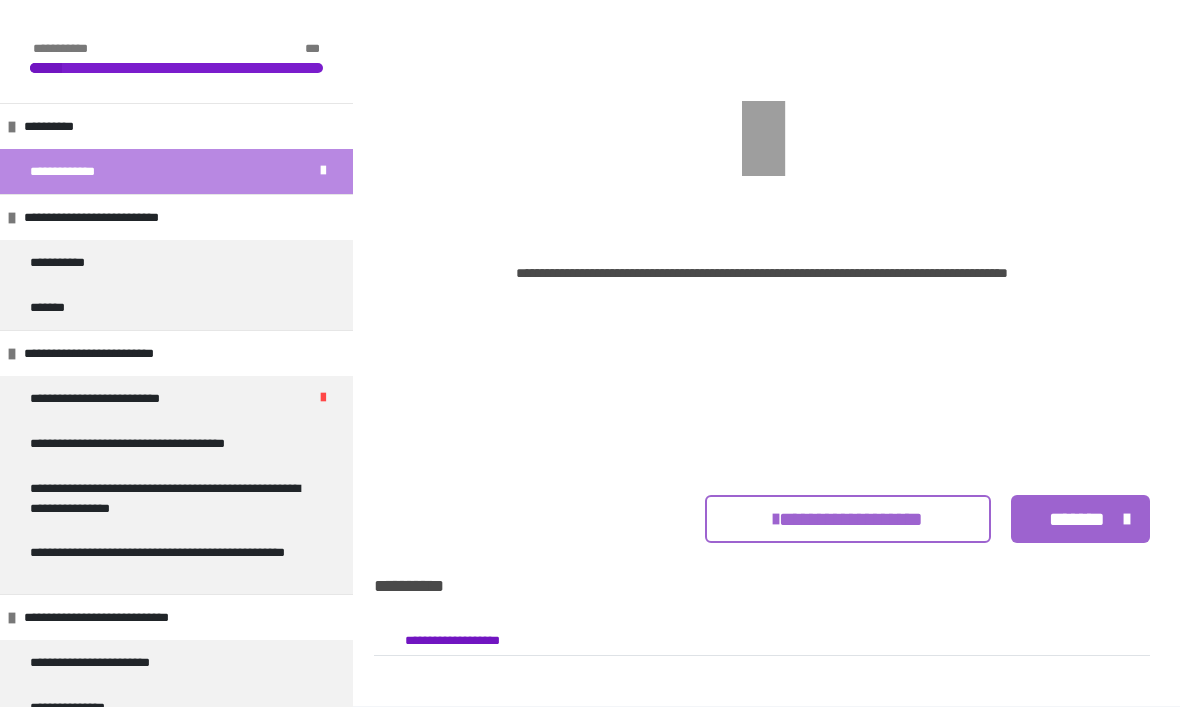 click on "*******" at bounding box center [1077, 520] 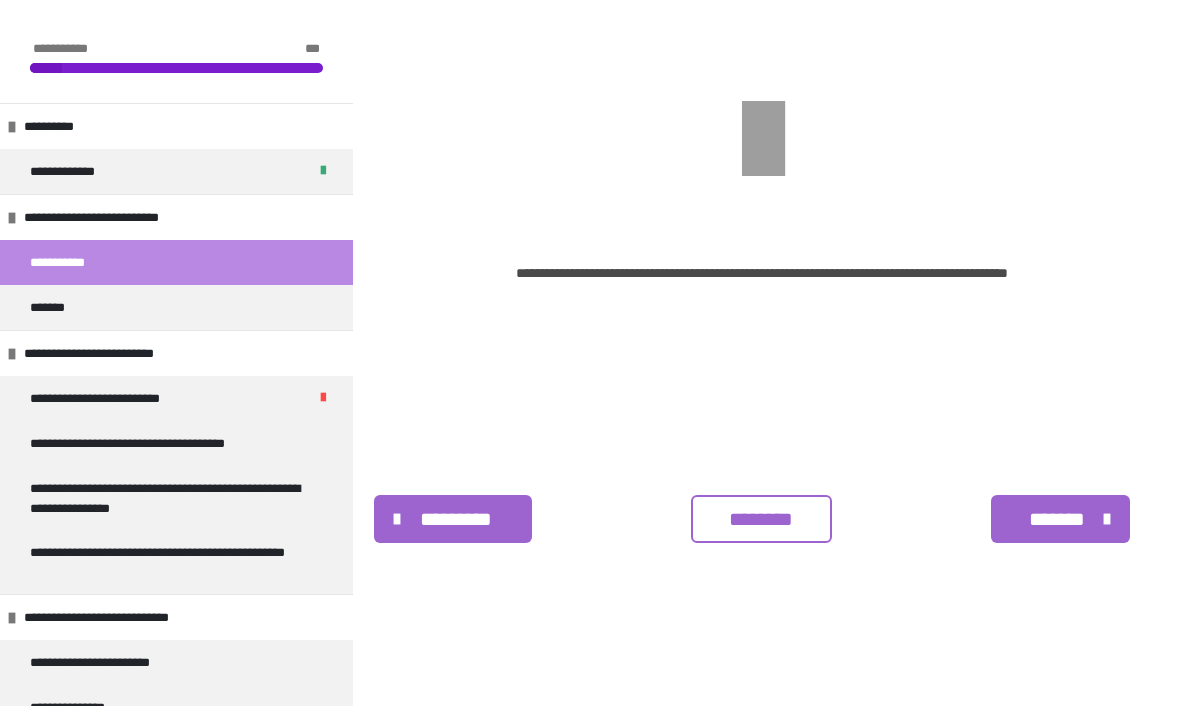 click on "*******" at bounding box center (1057, 520) 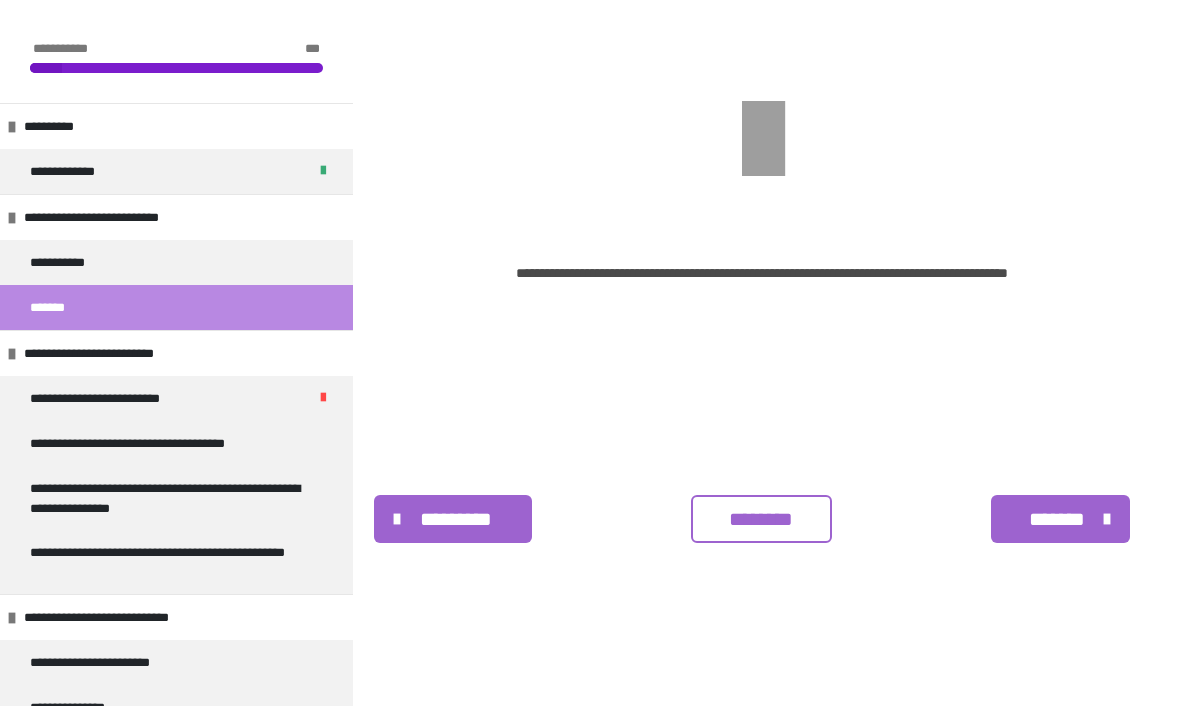 click on "*******" at bounding box center [1057, 520] 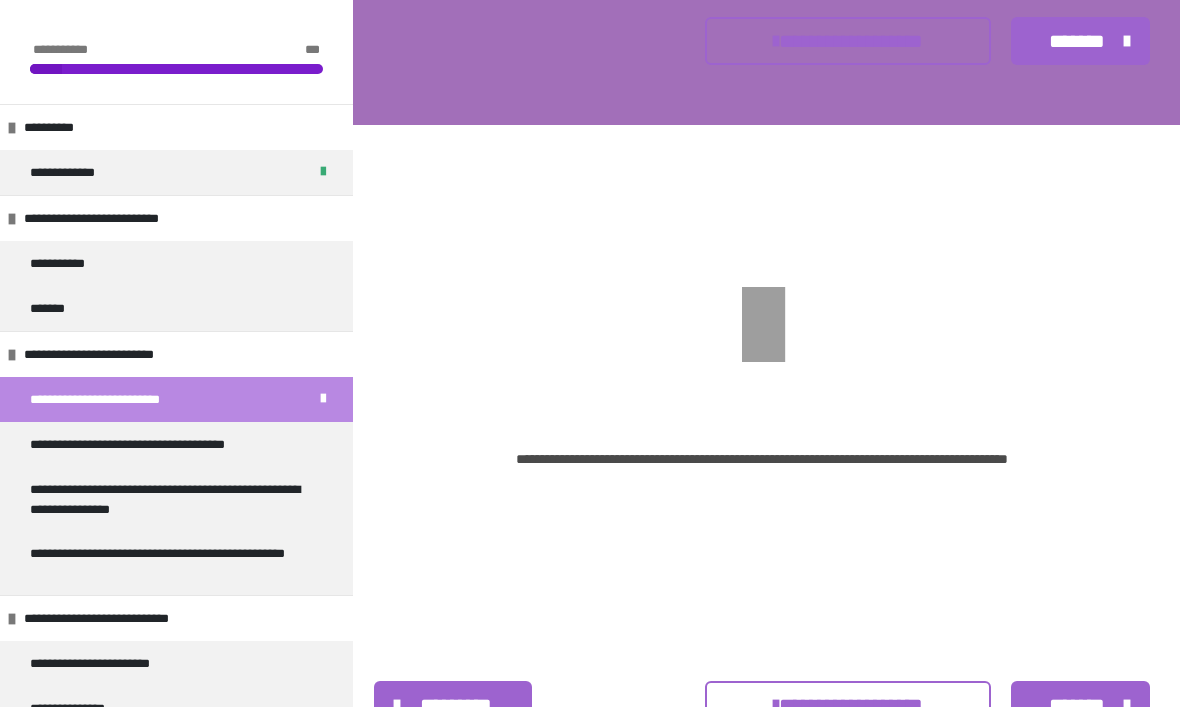 scroll, scrollTop: 0, scrollLeft: 0, axis: both 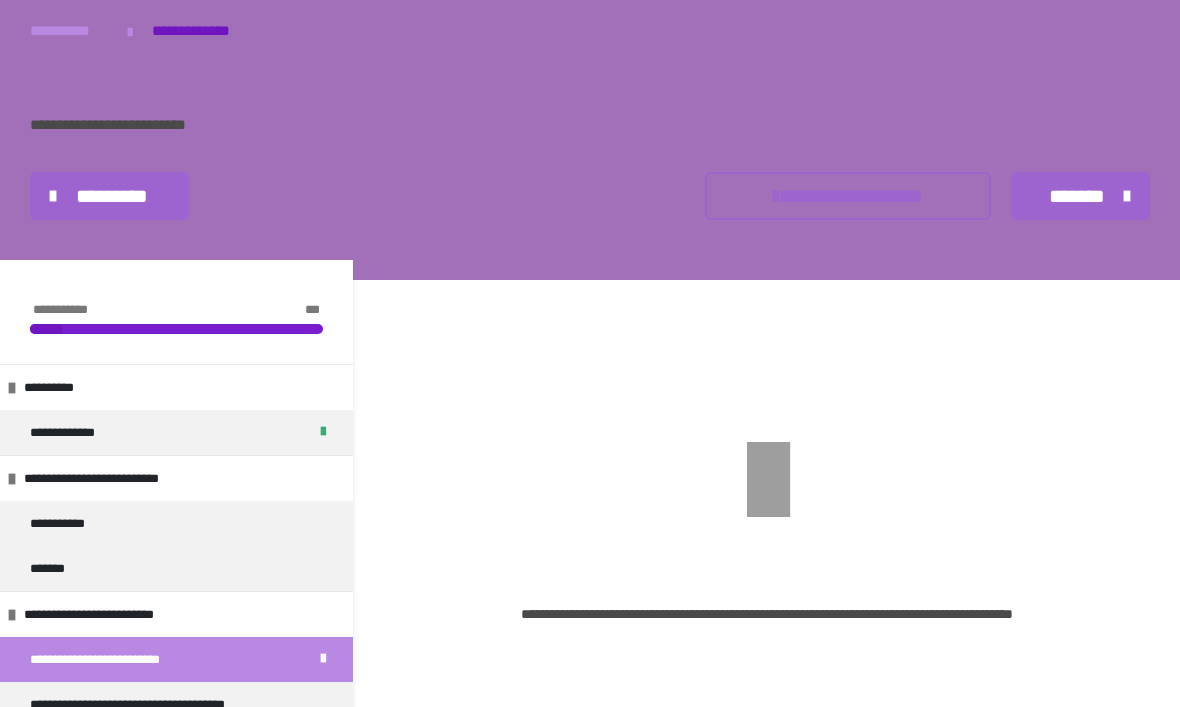 click on "*********" at bounding box center (112, 196) 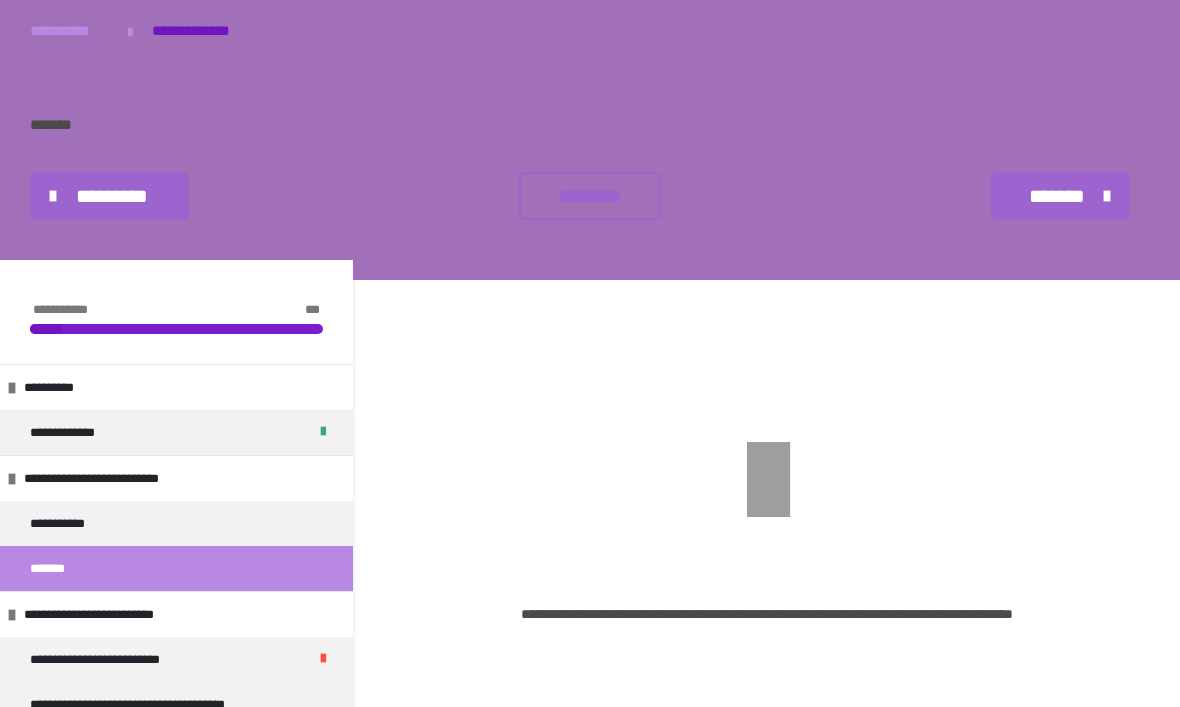 click on "*********" at bounding box center [112, 196] 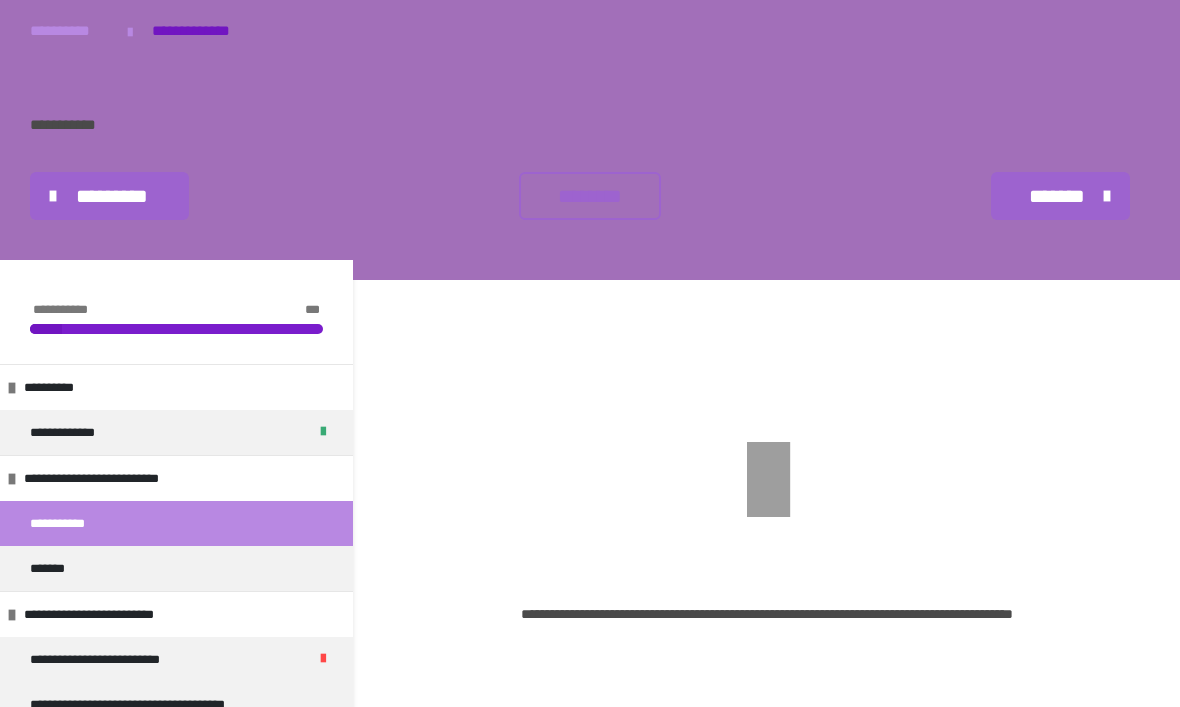 click on "*********" at bounding box center [112, 196] 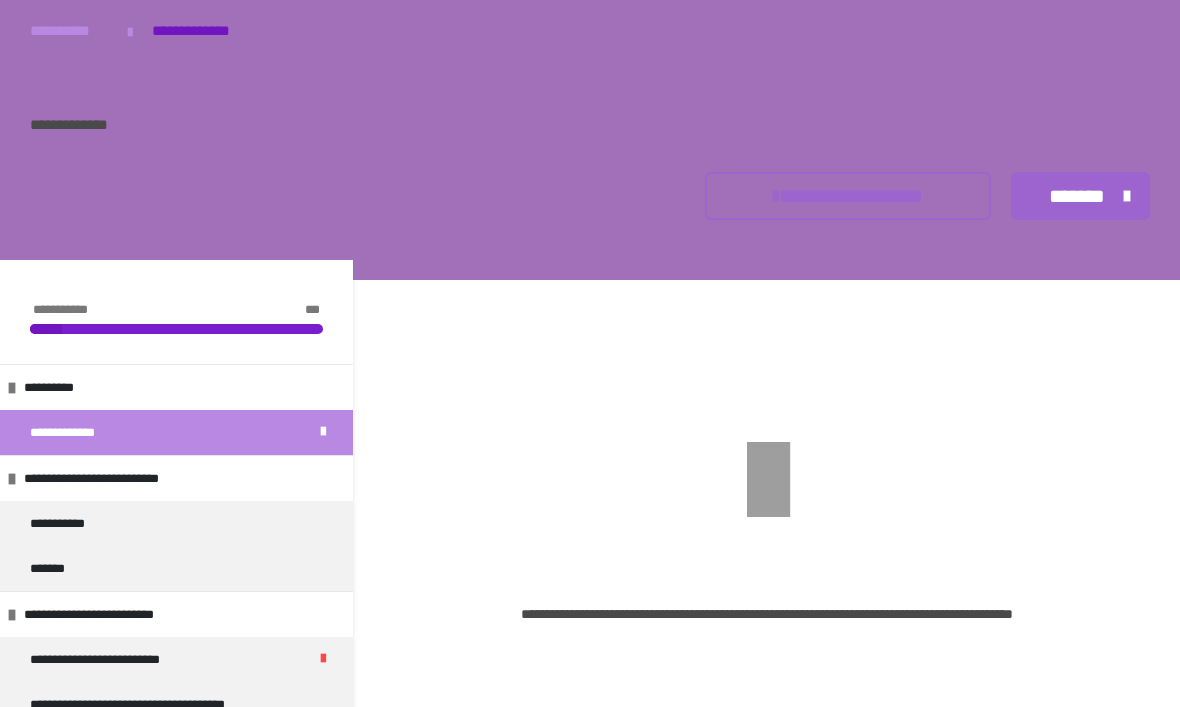 click on "**********" at bounding box center (590, 196) 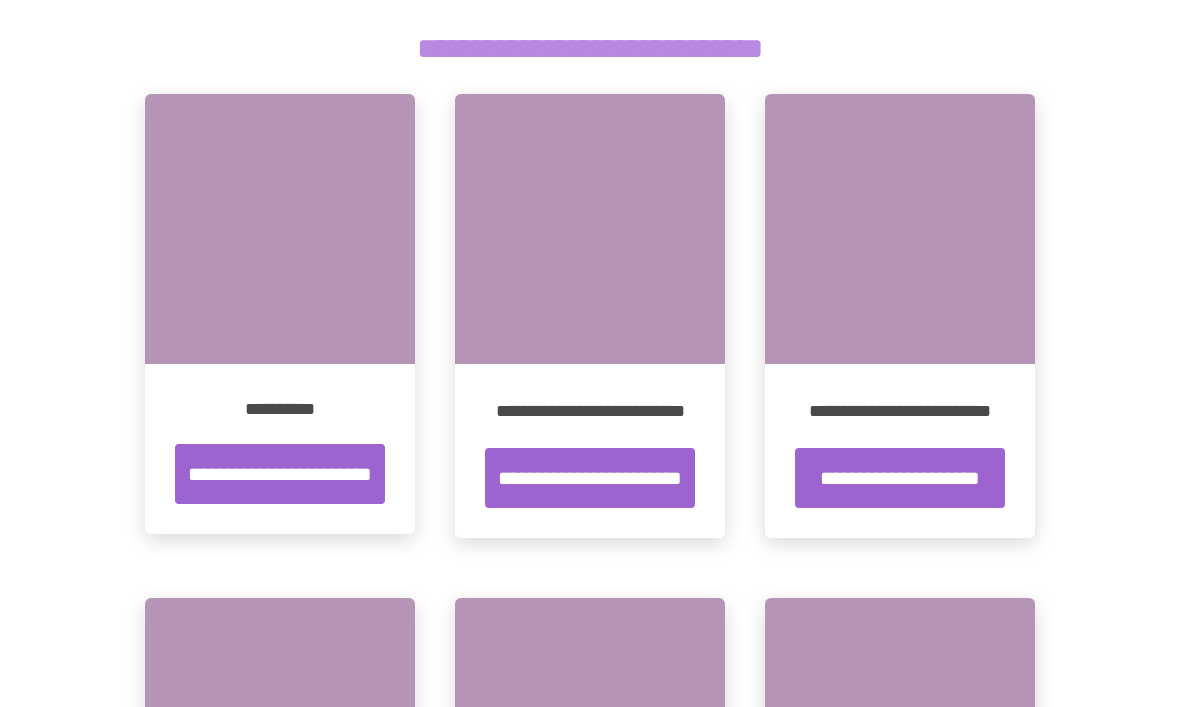 scroll, scrollTop: 185, scrollLeft: 0, axis: vertical 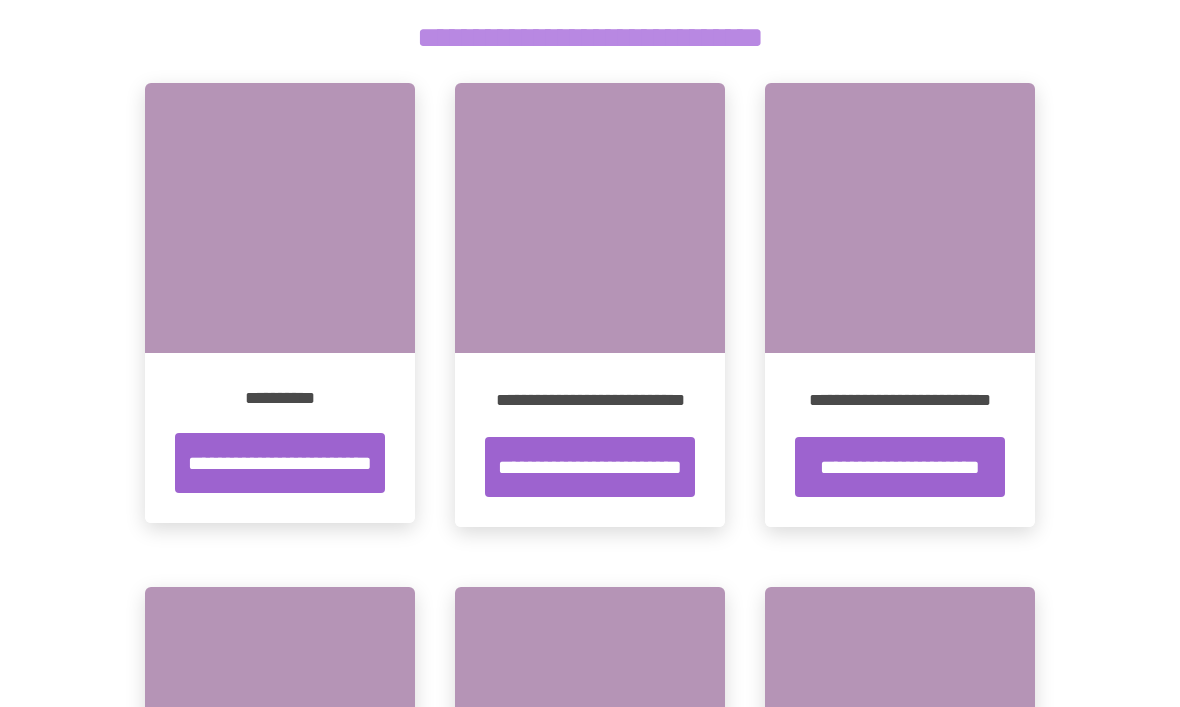 click on "**********" at bounding box center (590, 467) 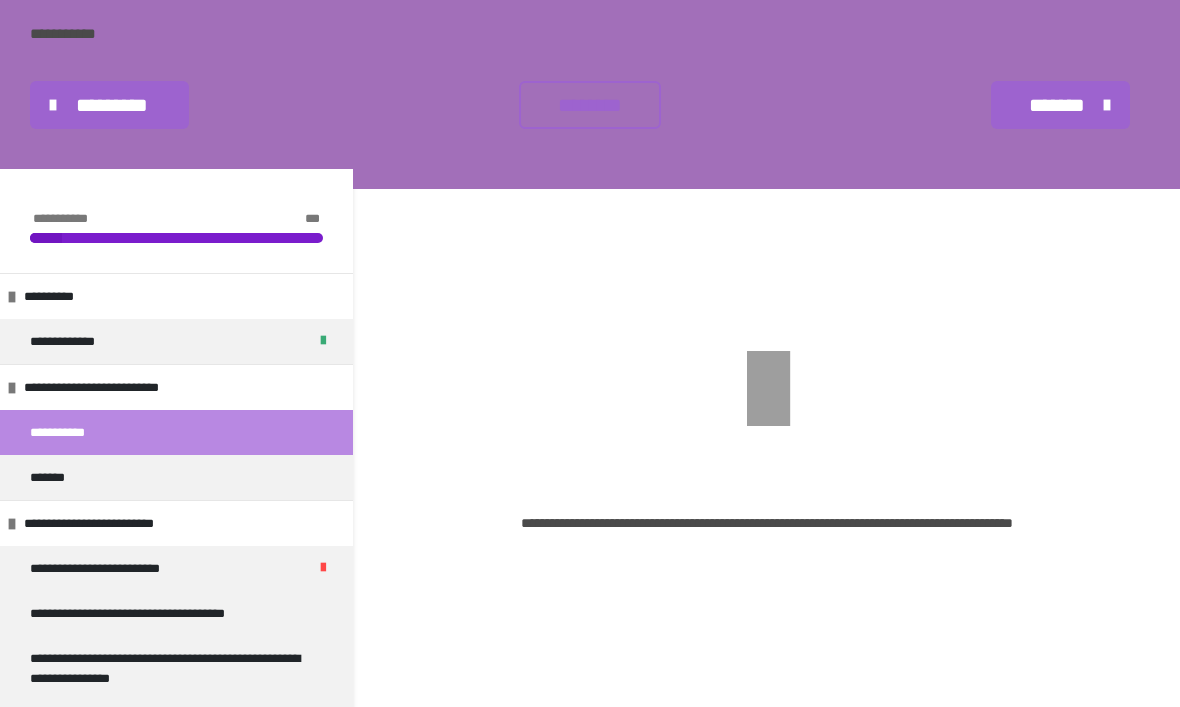 scroll, scrollTop: 91, scrollLeft: 0, axis: vertical 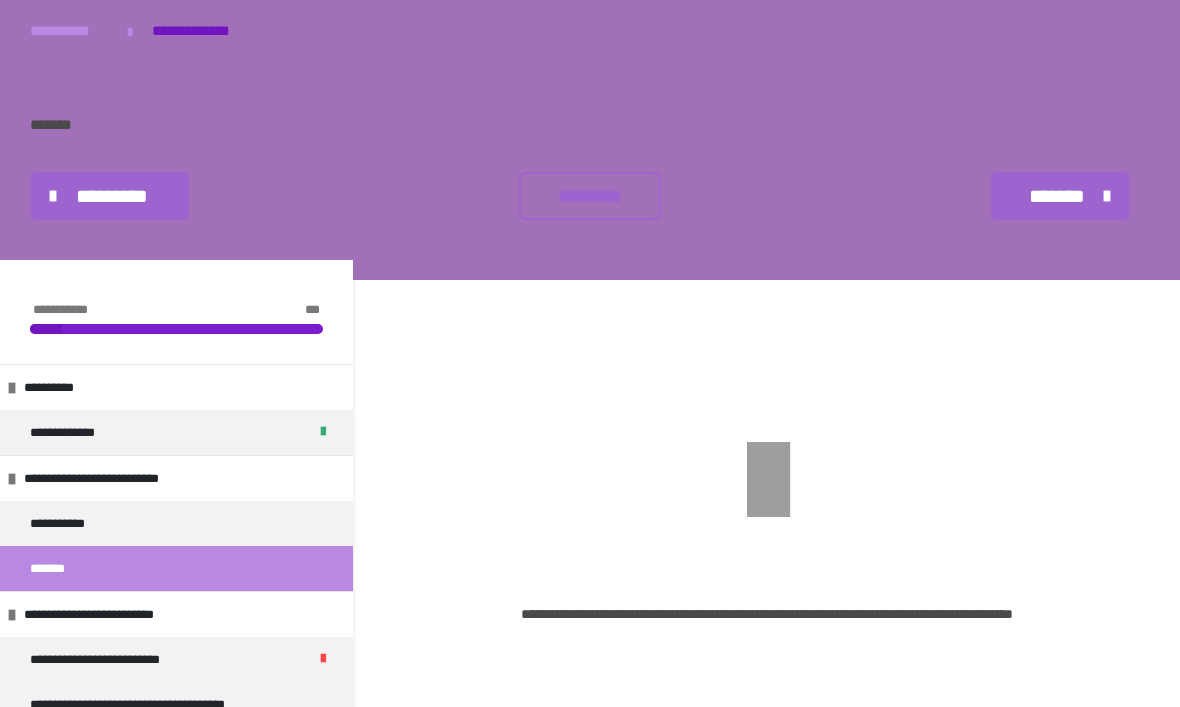 click on "**********" at bounding box center [199, 31] 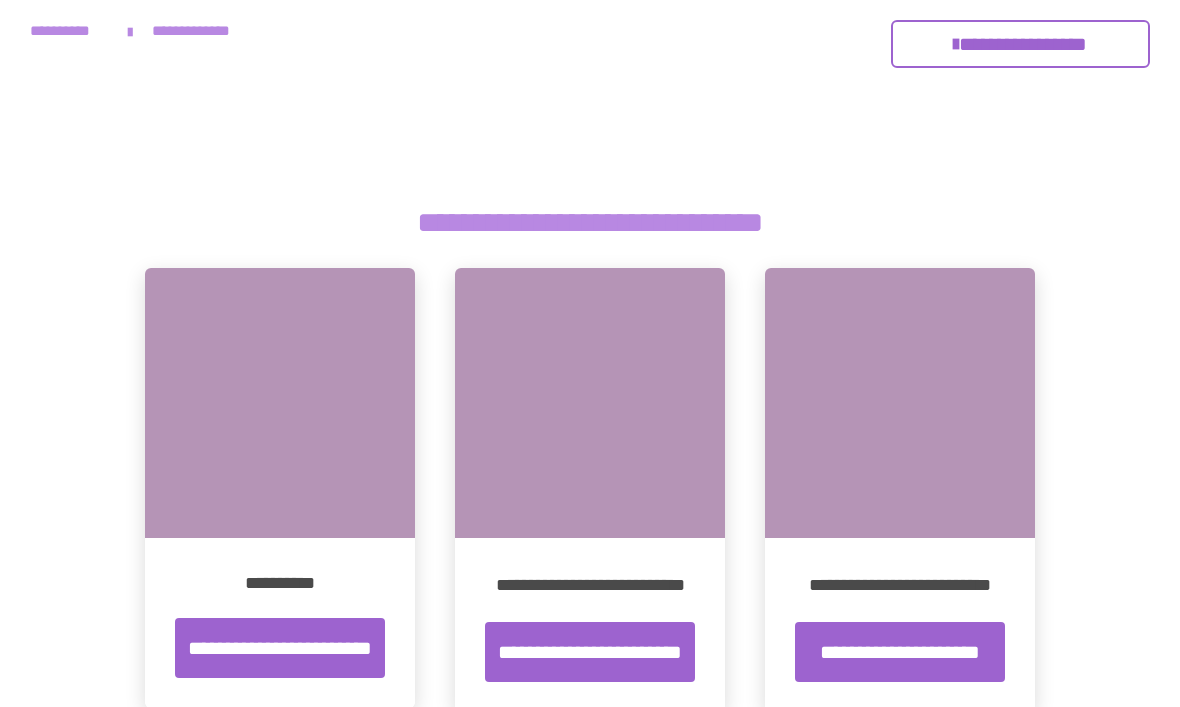click on "**********" at bounding box center (69, 31) 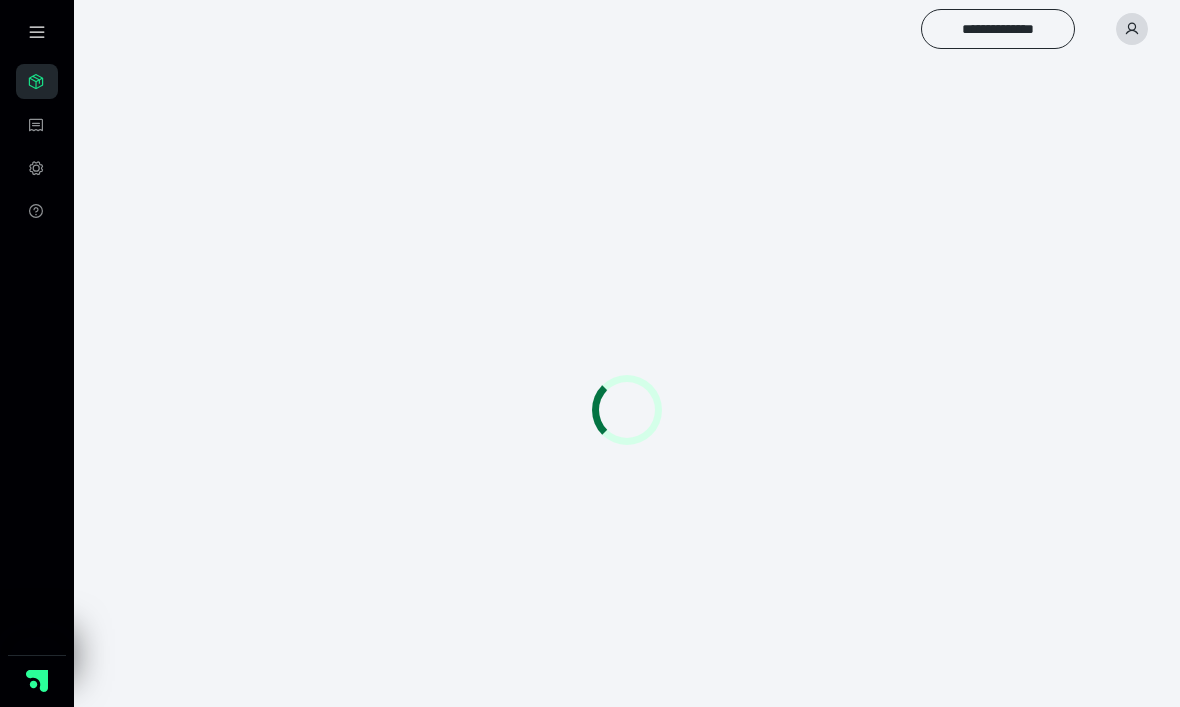 scroll, scrollTop: 0, scrollLeft: 0, axis: both 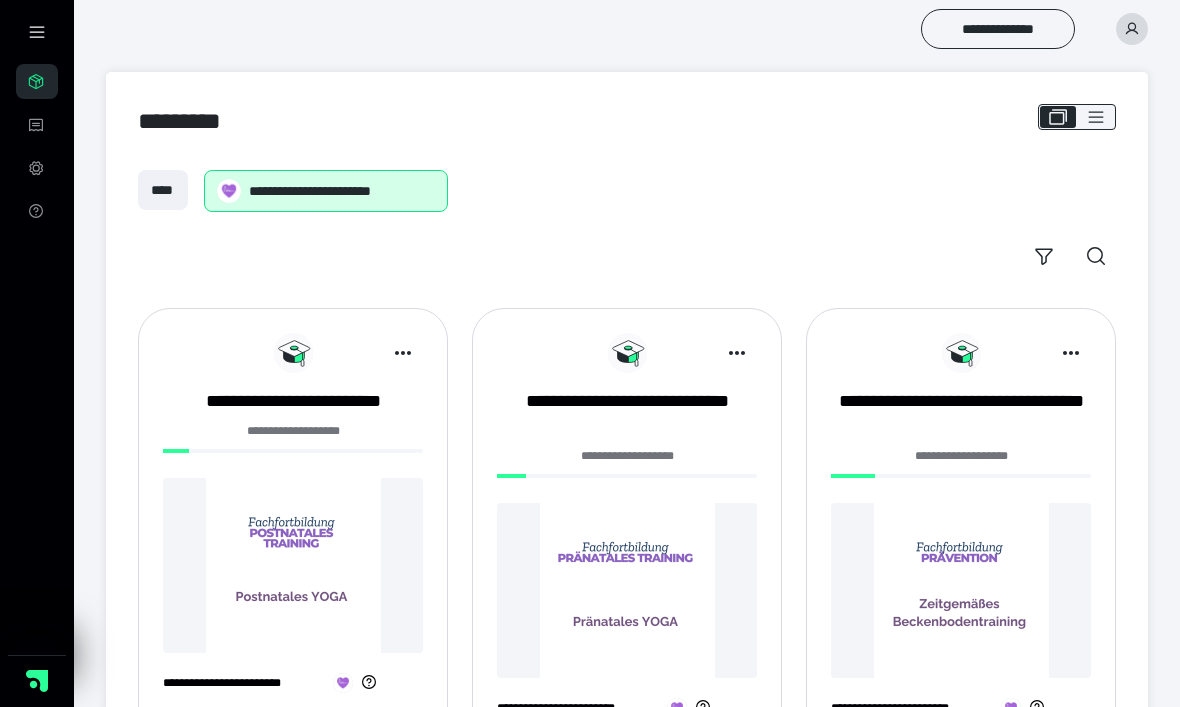 click at bounding box center (961, 590) 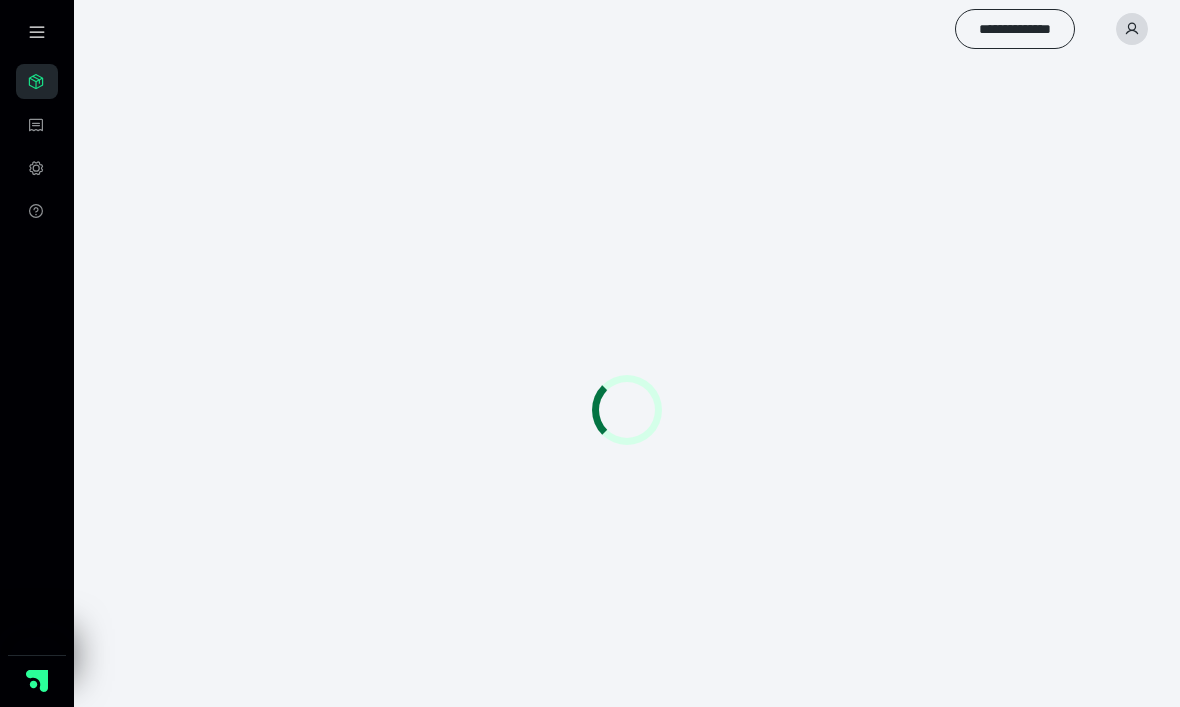 scroll, scrollTop: 0, scrollLeft: 0, axis: both 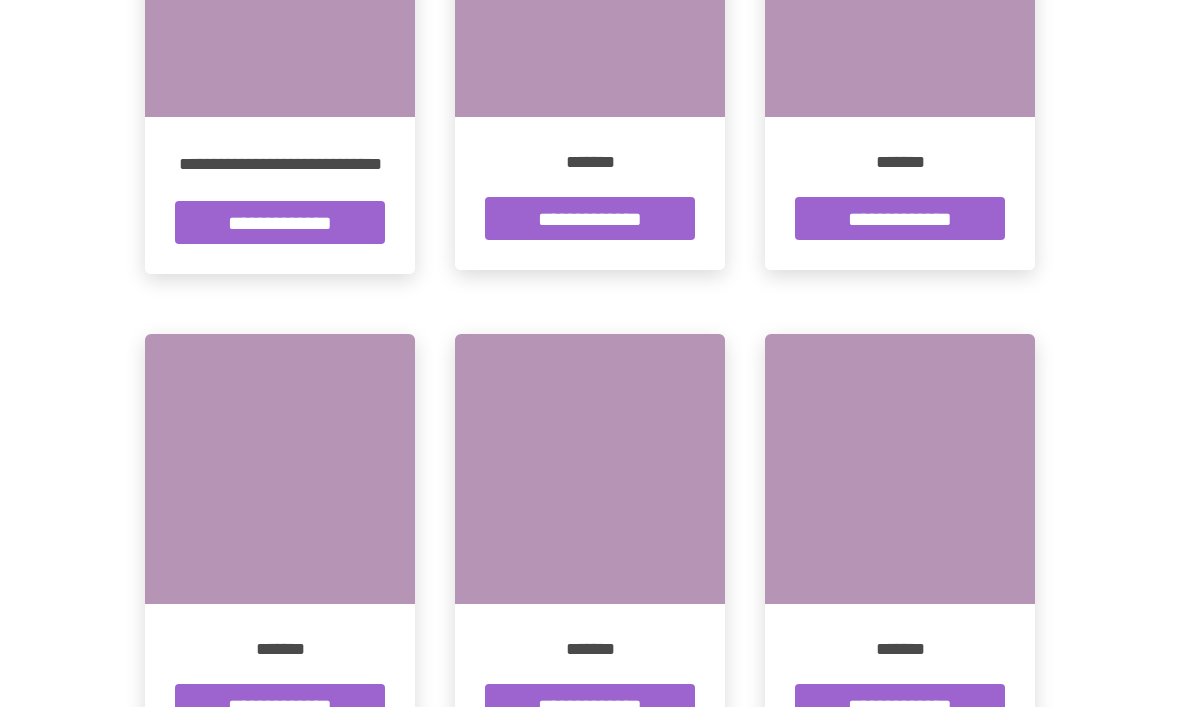 click on "**********" at bounding box center [590, 218] 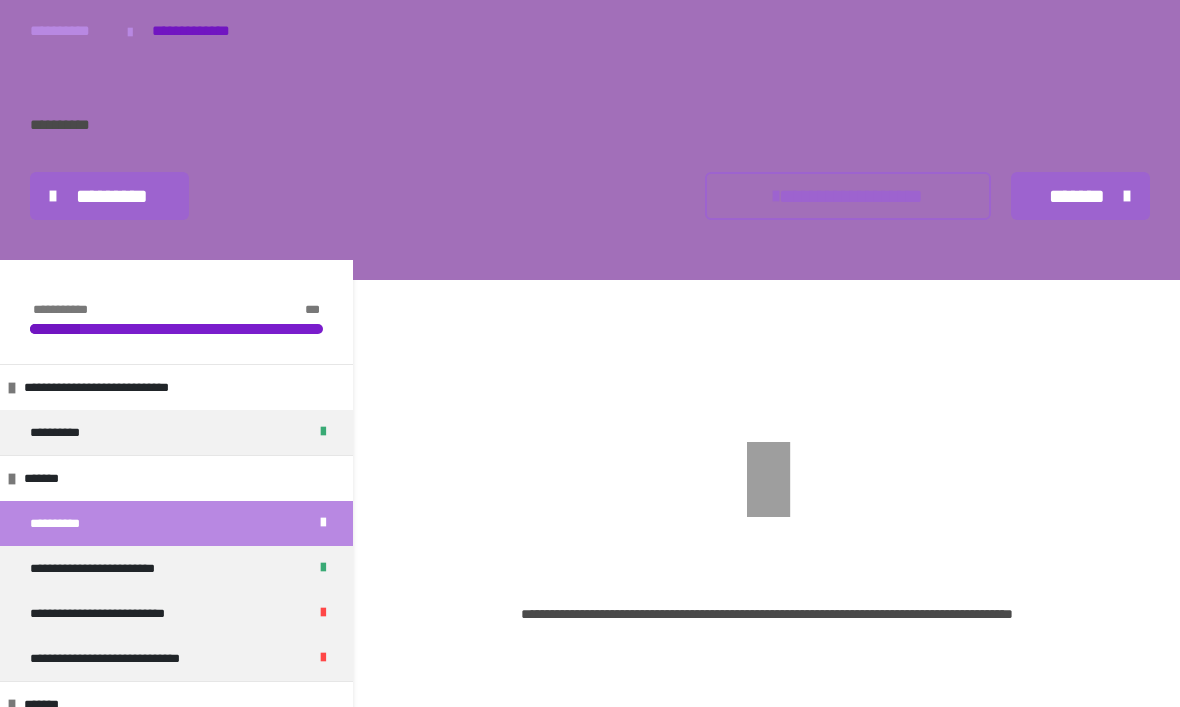 click on "**********" at bounding box center [69, 31] 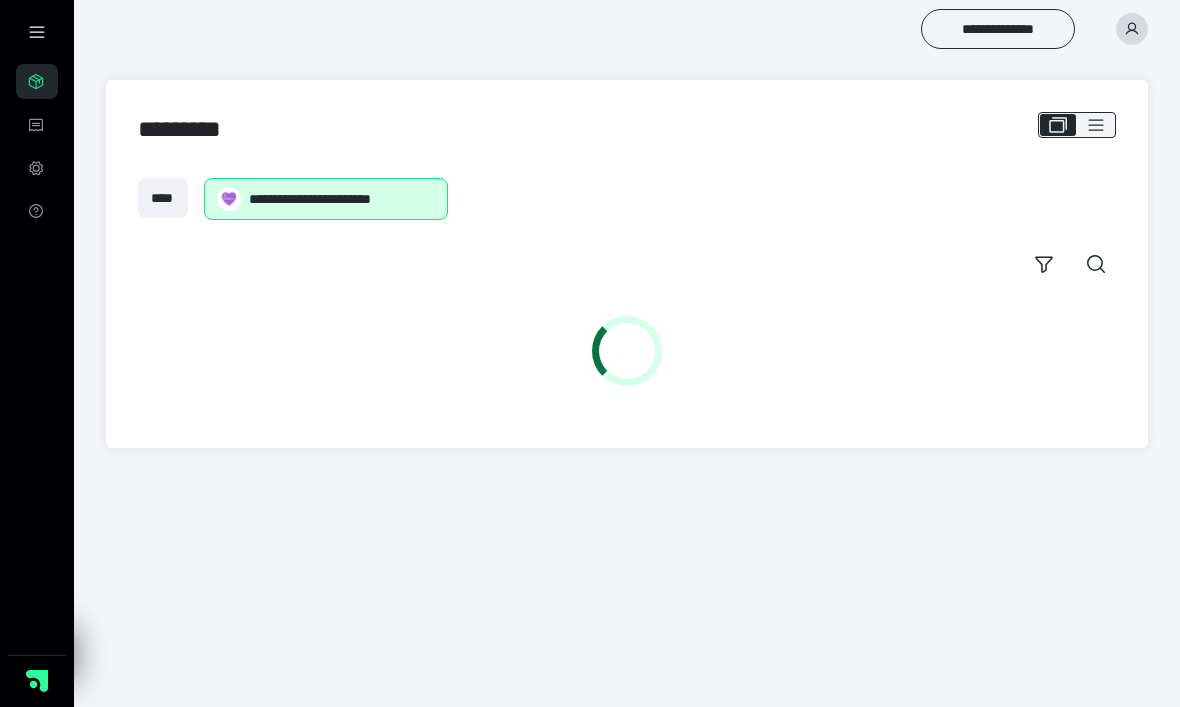 scroll, scrollTop: 0, scrollLeft: 0, axis: both 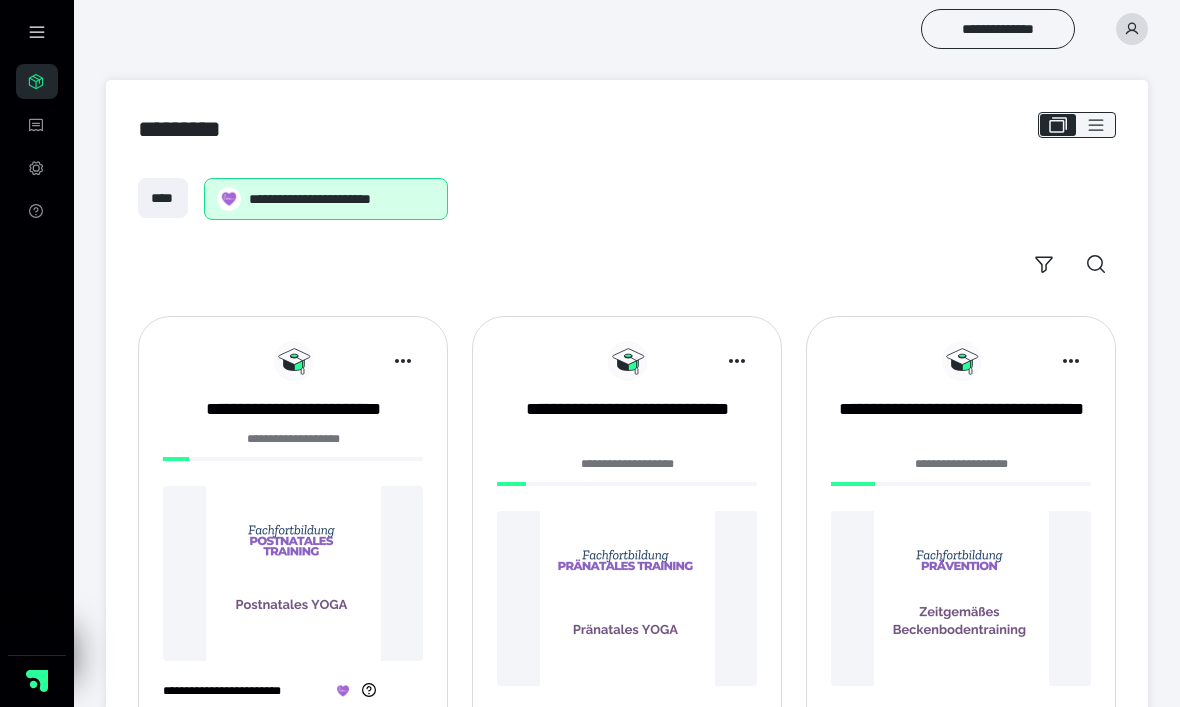 click at bounding box center [293, 573] 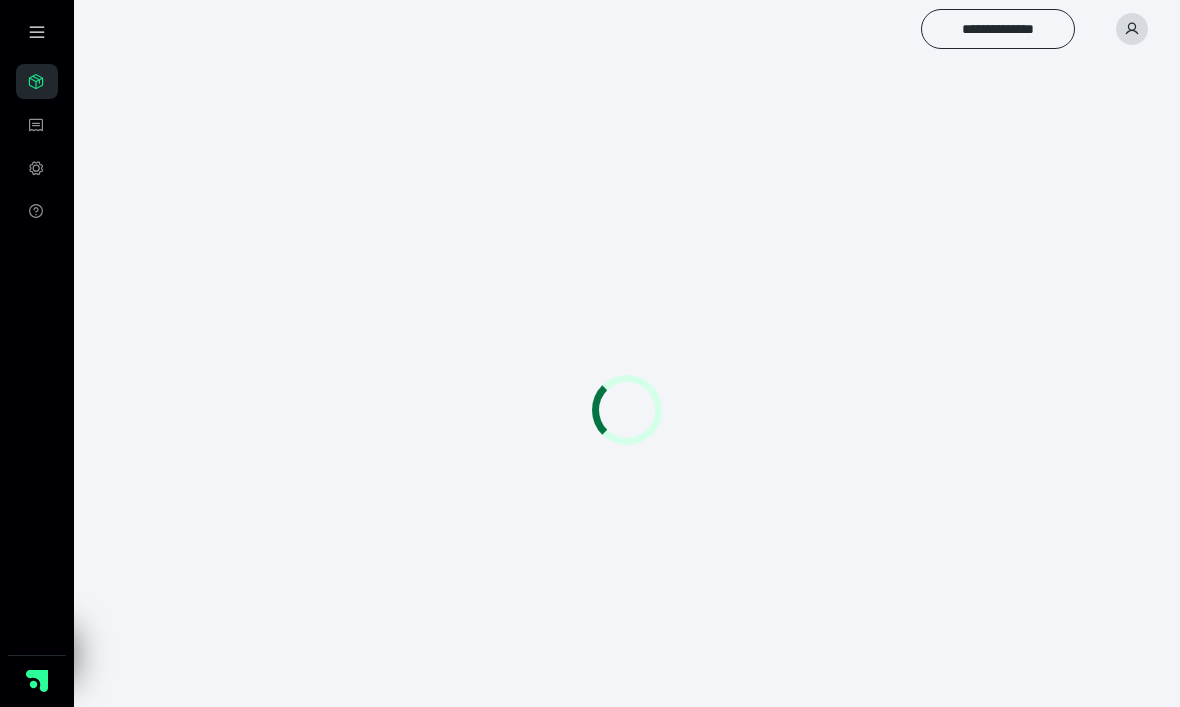 scroll, scrollTop: 0, scrollLeft: 0, axis: both 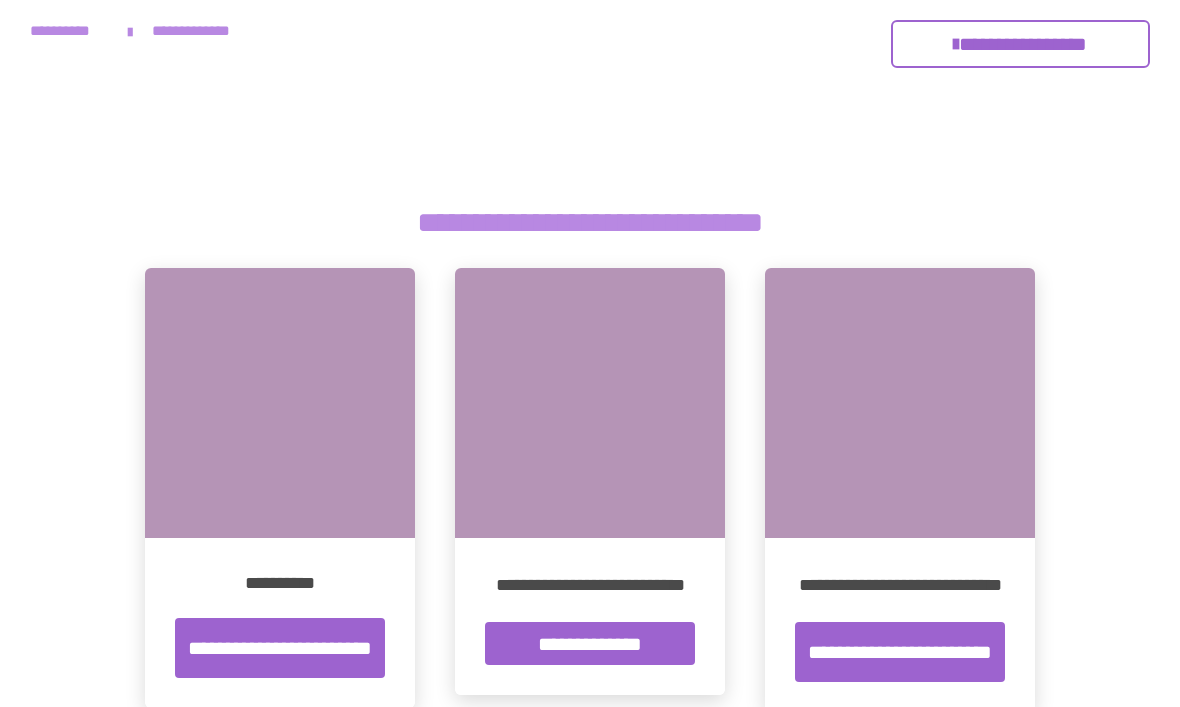 click on "**********" at bounding box center (280, 648) 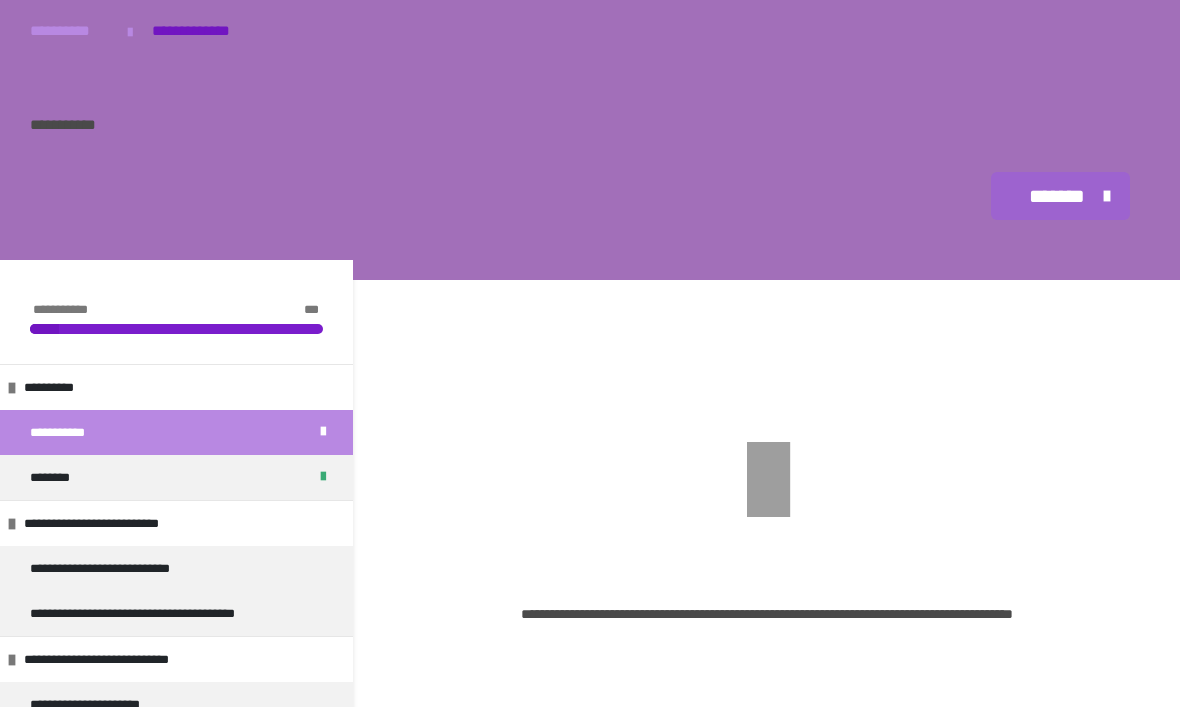 click on "**********" at bounding box center (69, 31) 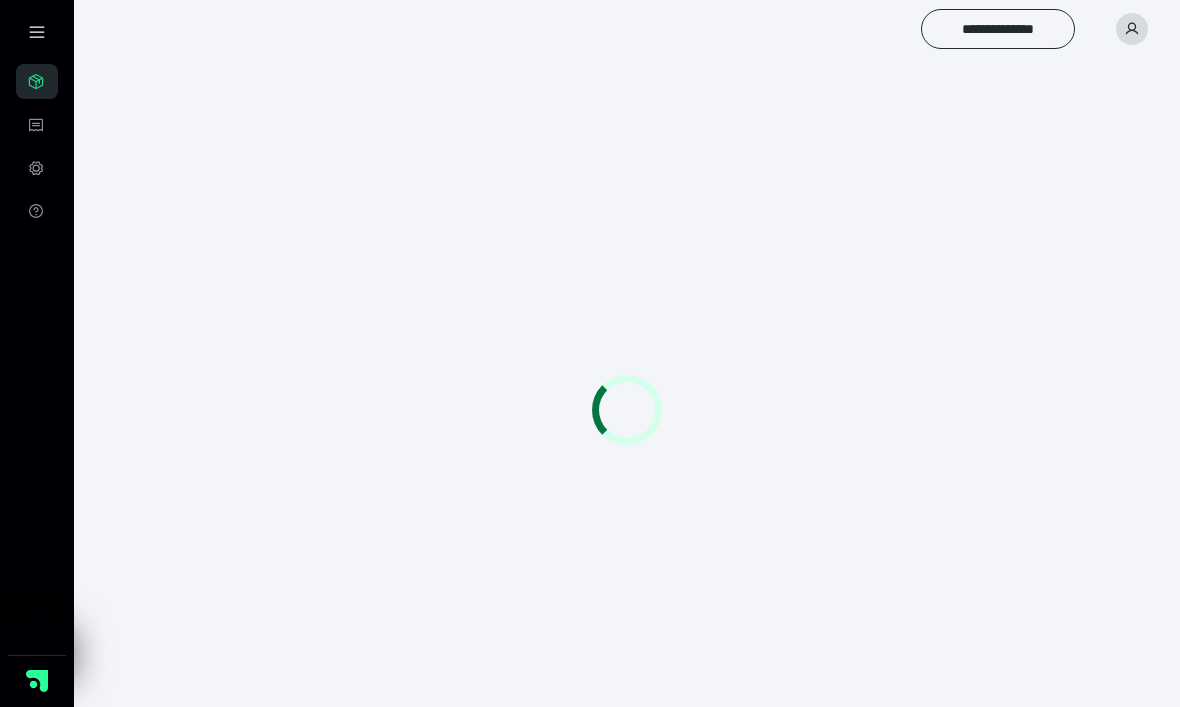 scroll, scrollTop: 0, scrollLeft: 0, axis: both 